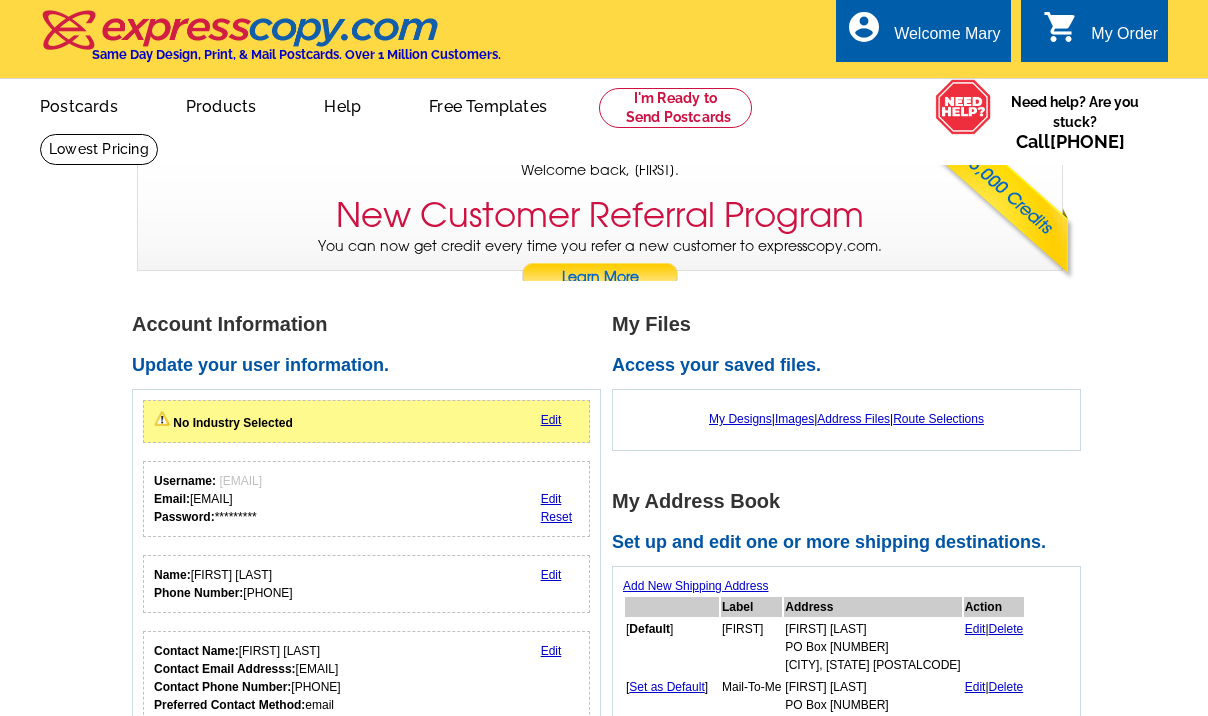scroll, scrollTop: 0, scrollLeft: 0, axis: both 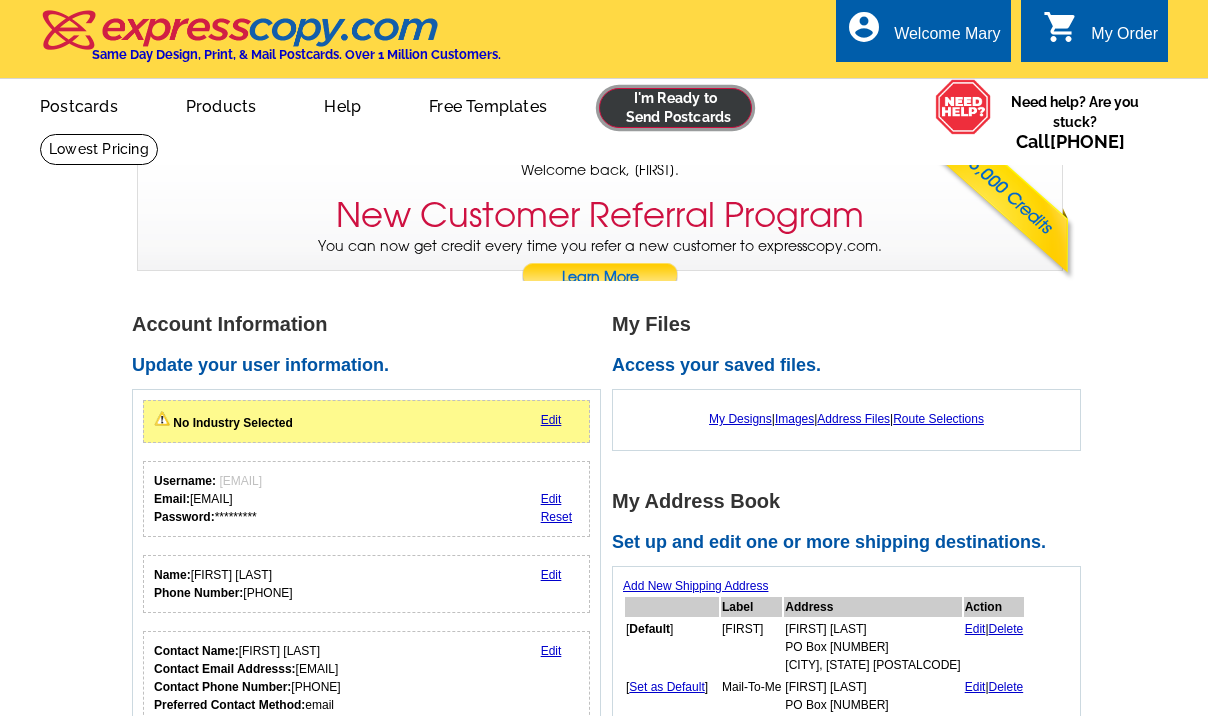 click at bounding box center [675, 108] 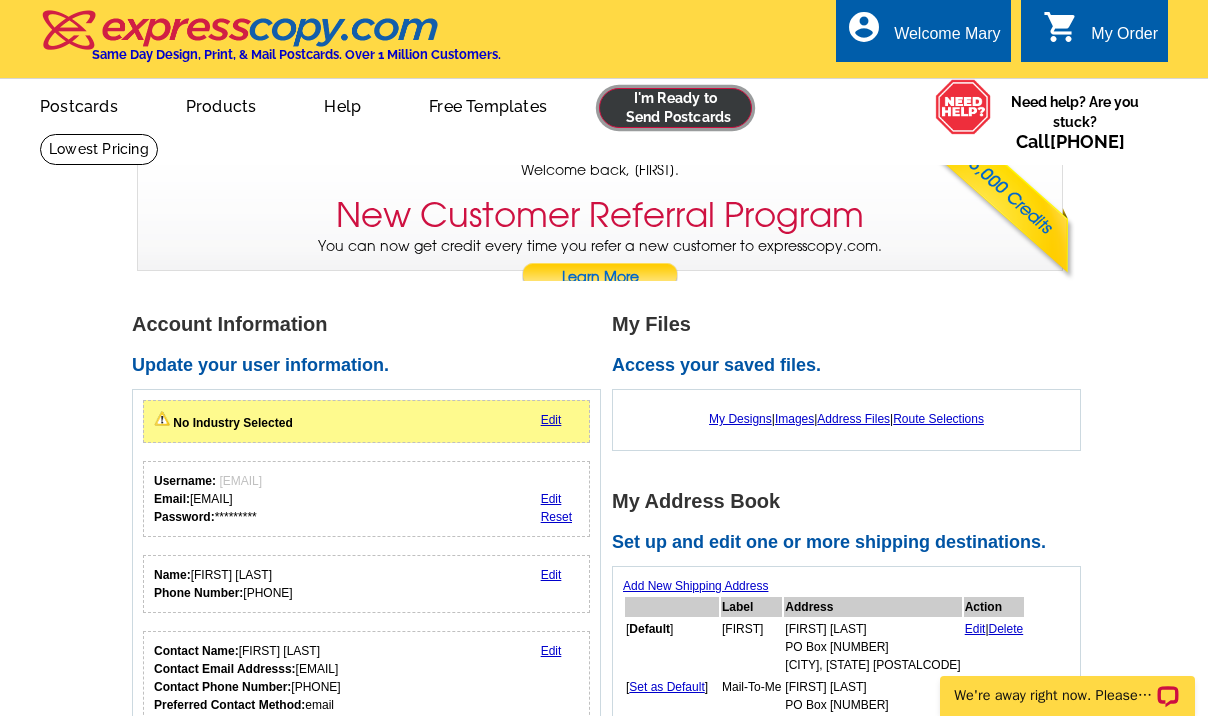 scroll, scrollTop: 0, scrollLeft: 0, axis: both 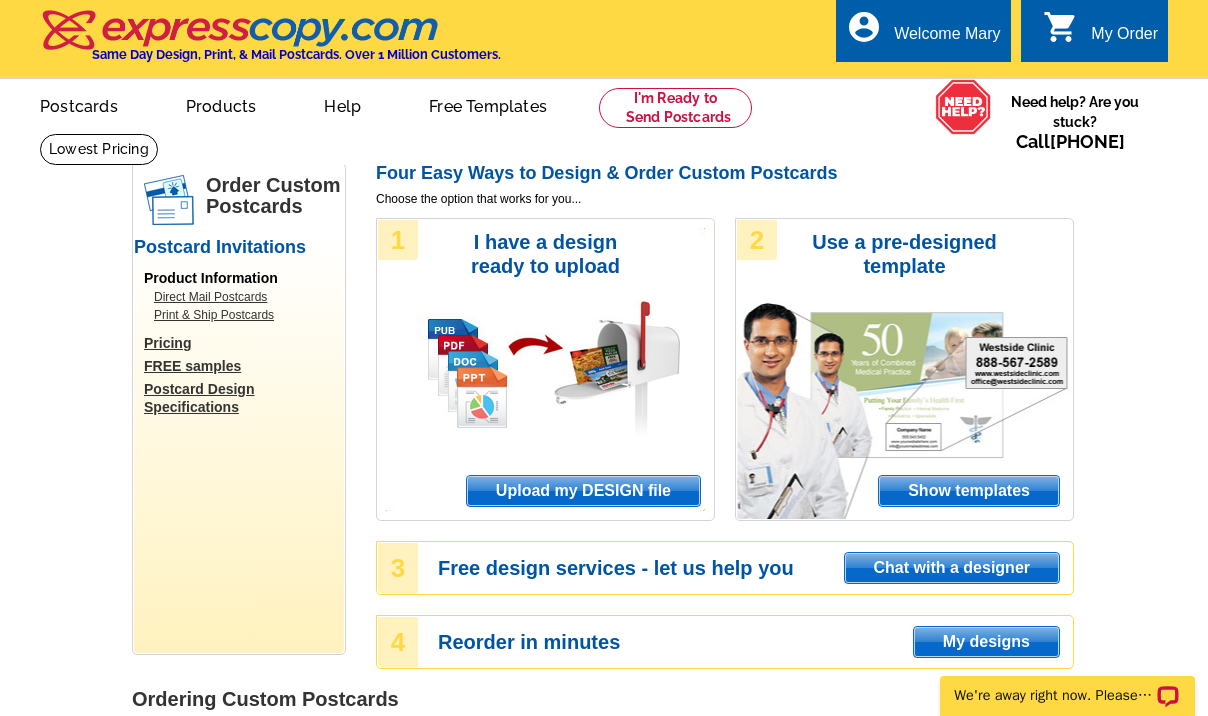 click on "Upload my DESIGN file" at bounding box center [583, 491] 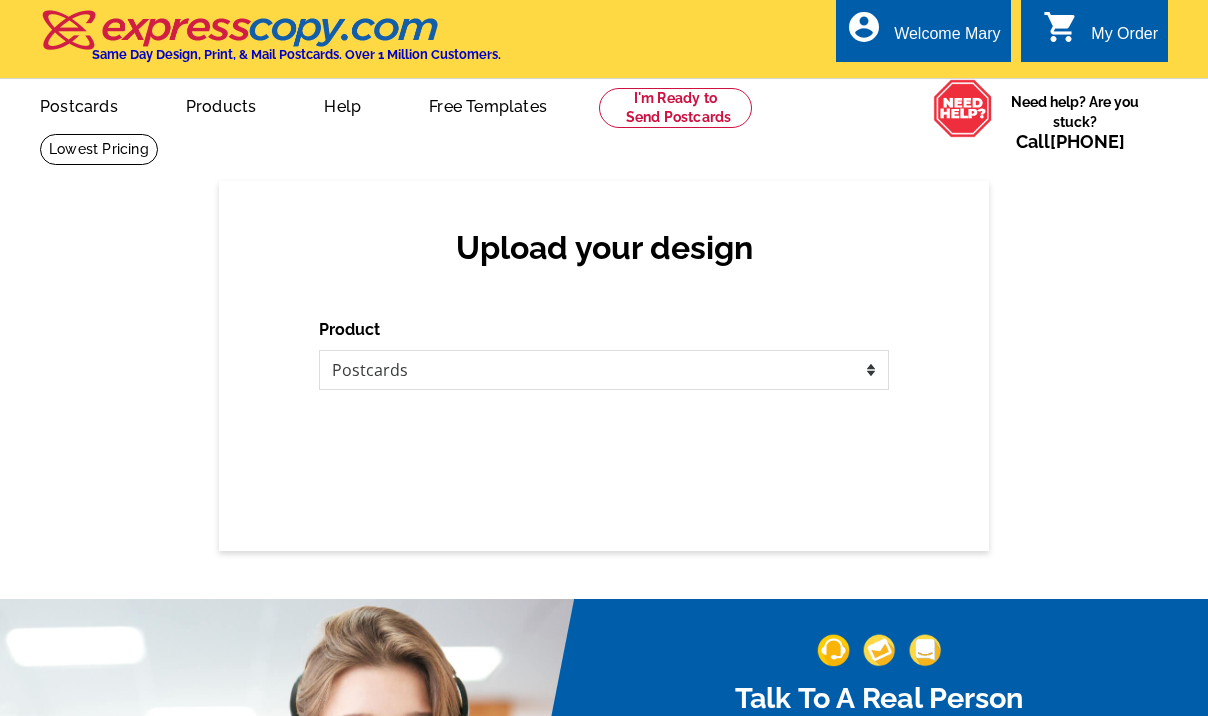 scroll, scrollTop: 0, scrollLeft: 0, axis: both 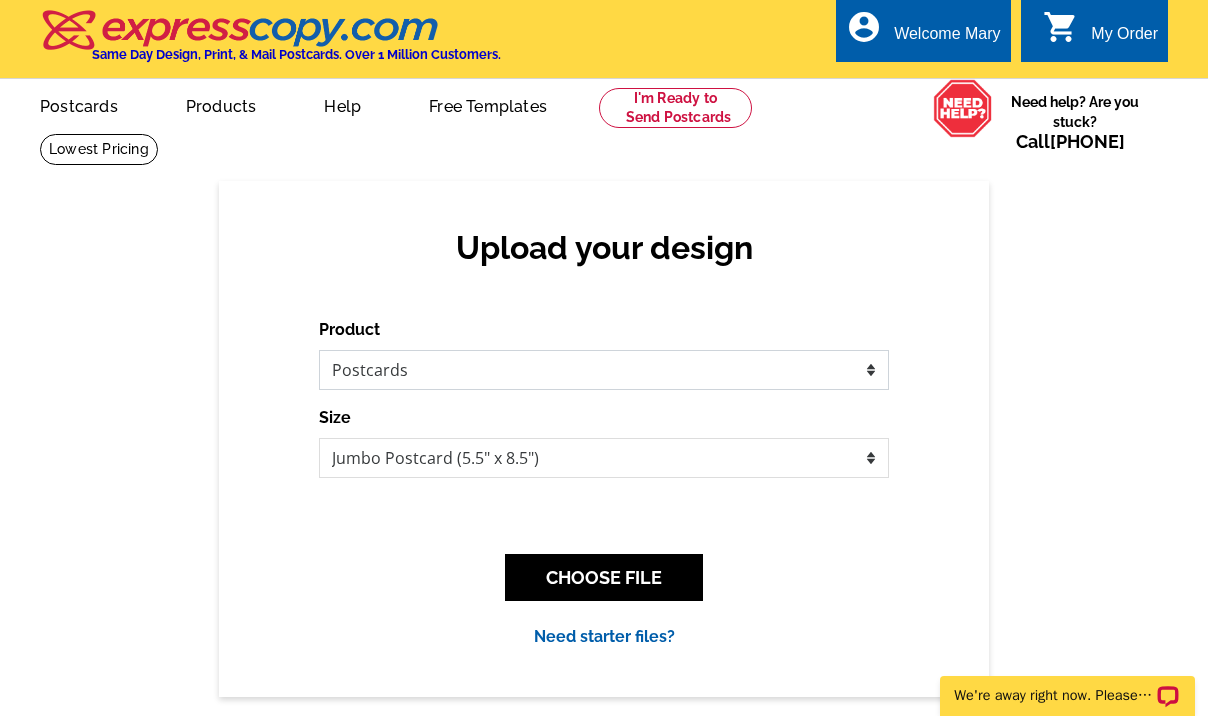 click on "Please select the type of file...
Postcards
Business Cards
Letters and flyers
Greeting Cards
Door Hangers" at bounding box center [604, 370] 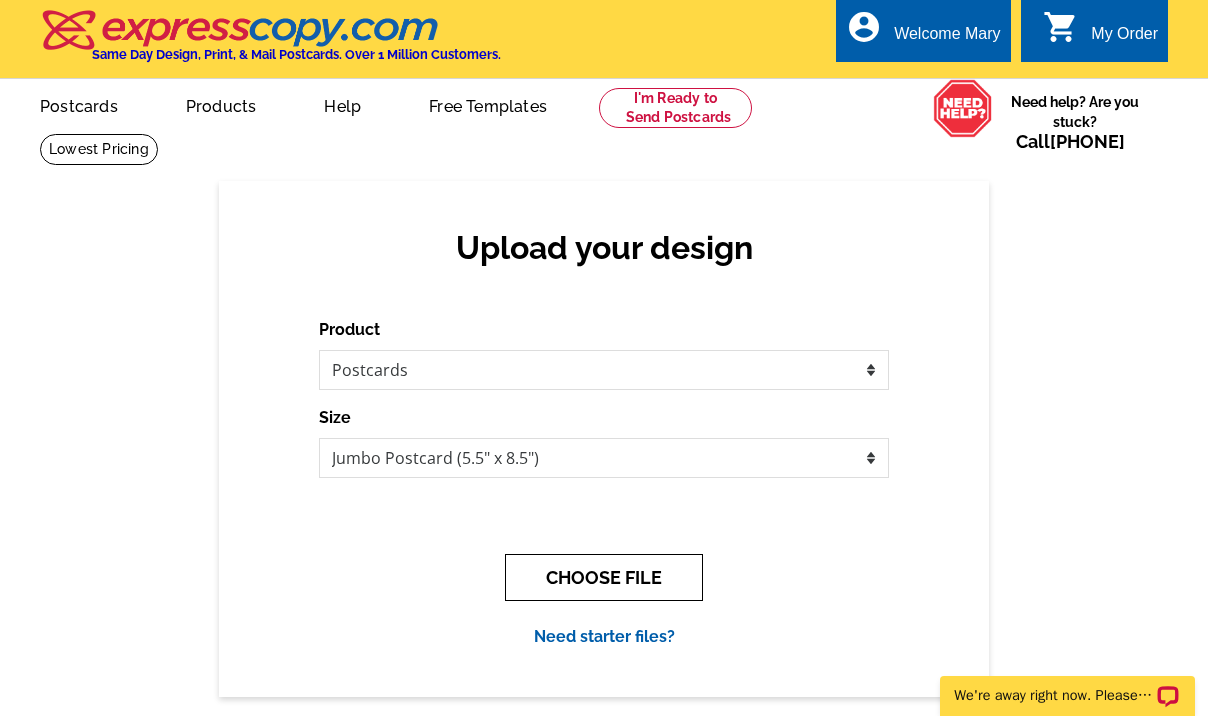 click on "CHOOSE FILE" at bounding box center (604, 577) 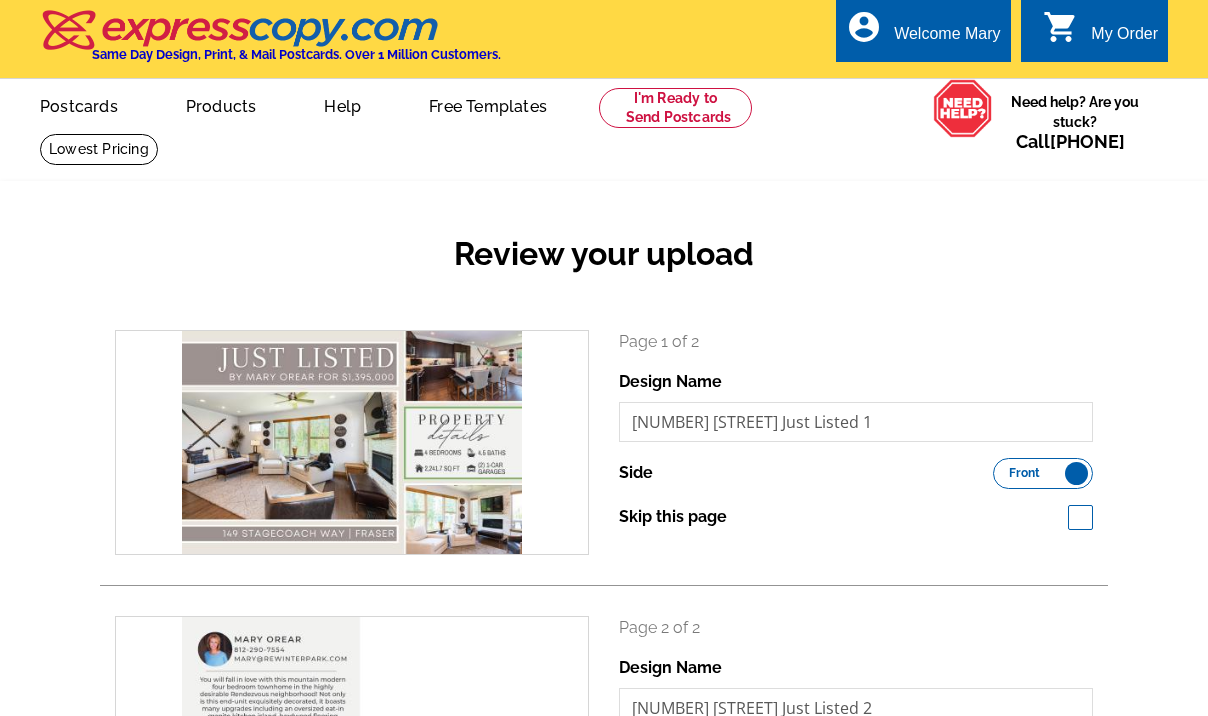 scroll, scrollTop: 0, scrollLeft: 0, axis: both 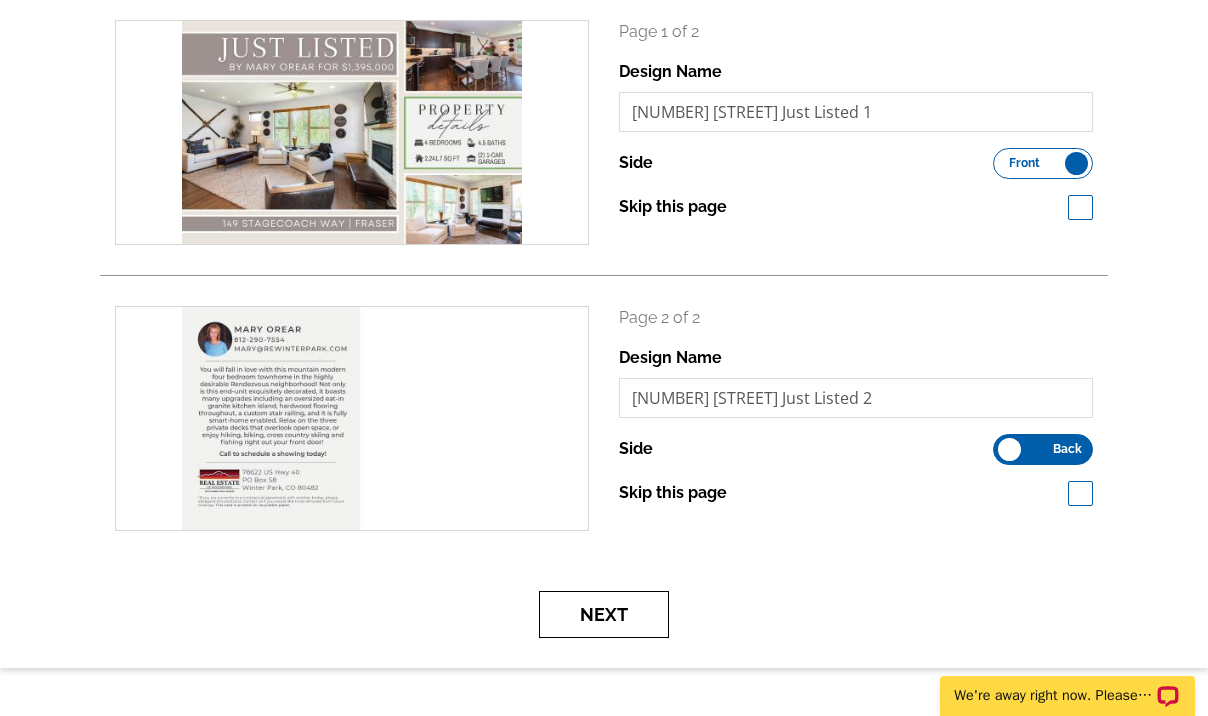 click on "Next" at bounding box center [604, 614] 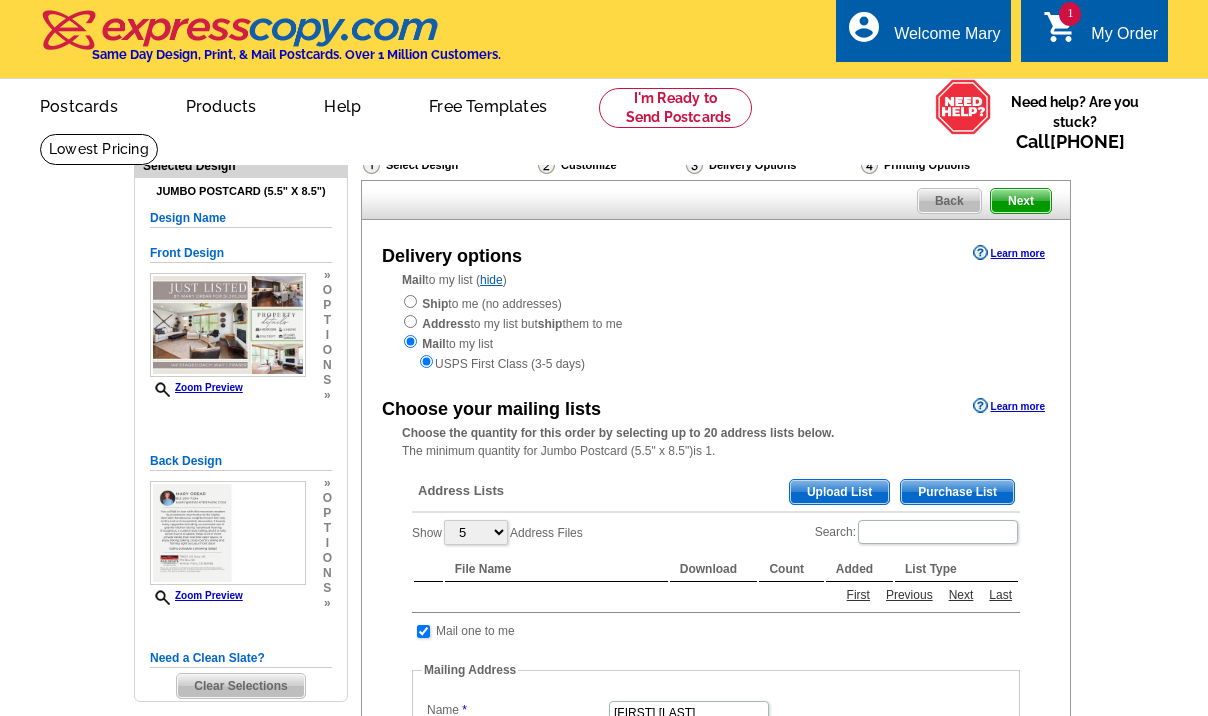 scroll, scrollTop: 0, scrollLeft: 0, axis: both 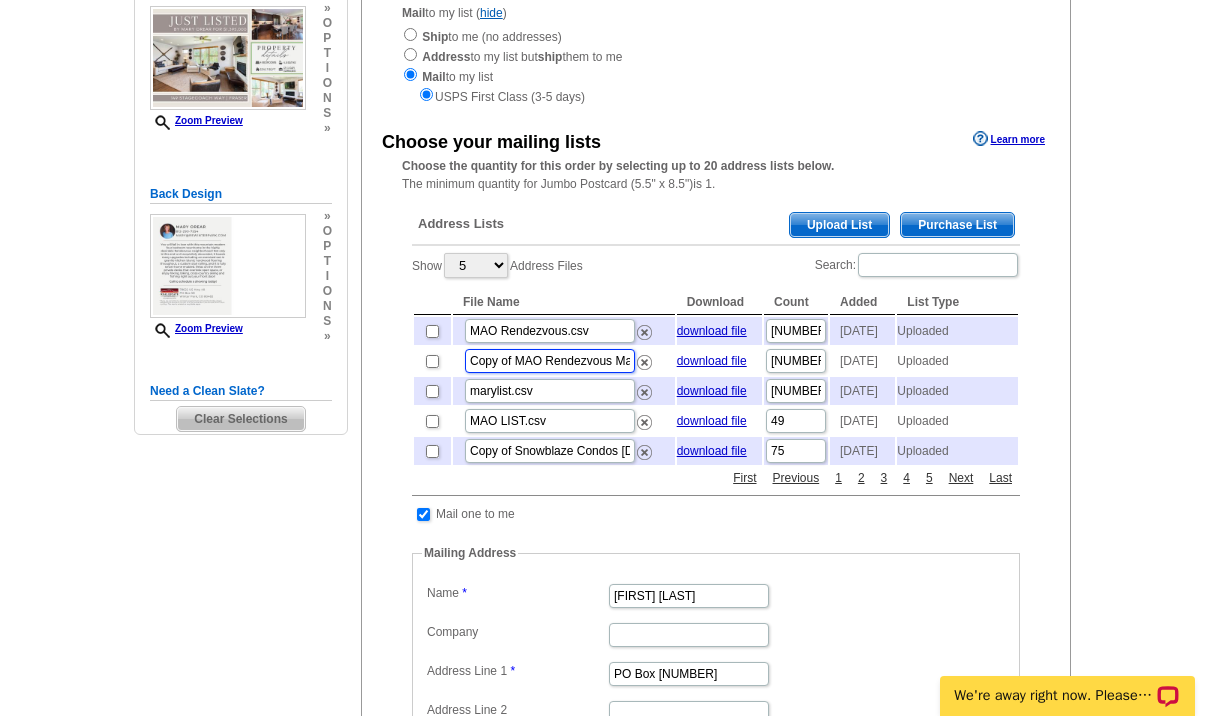 click on "Copy of MAO Rendezvous Mailing List Dec. 2024.csv" at bounding box center (550, 361) 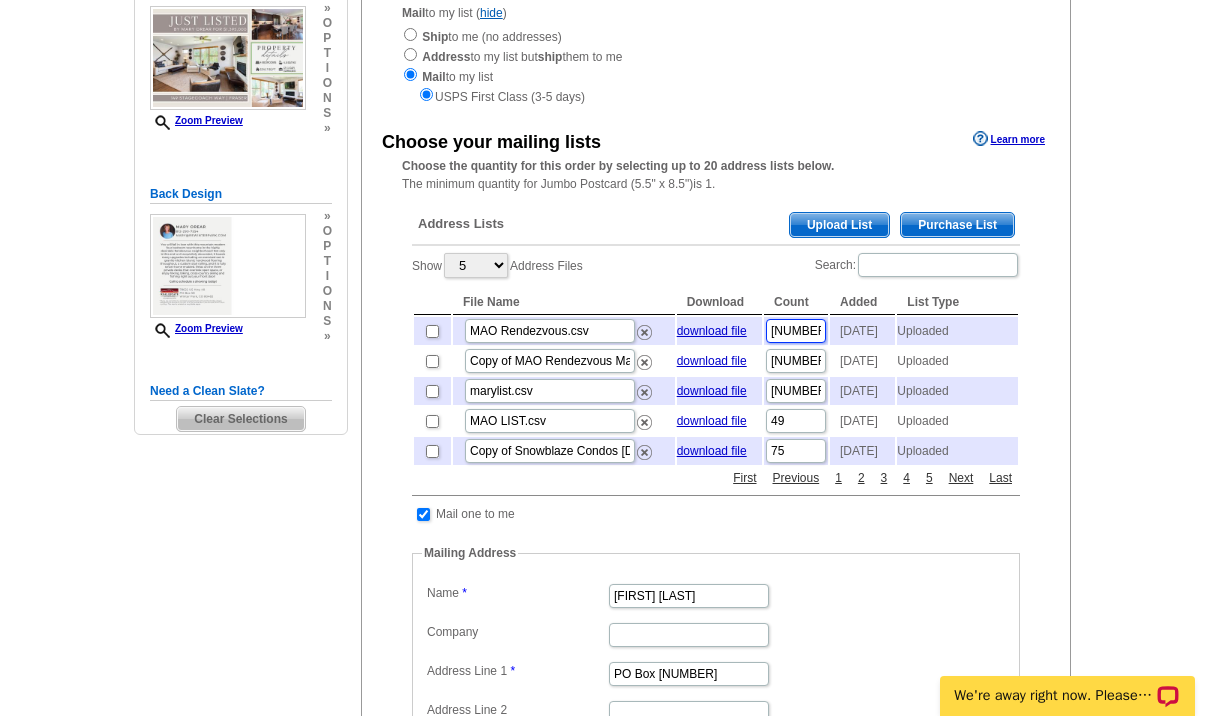 click on "452" at bounding box center [796, 331] 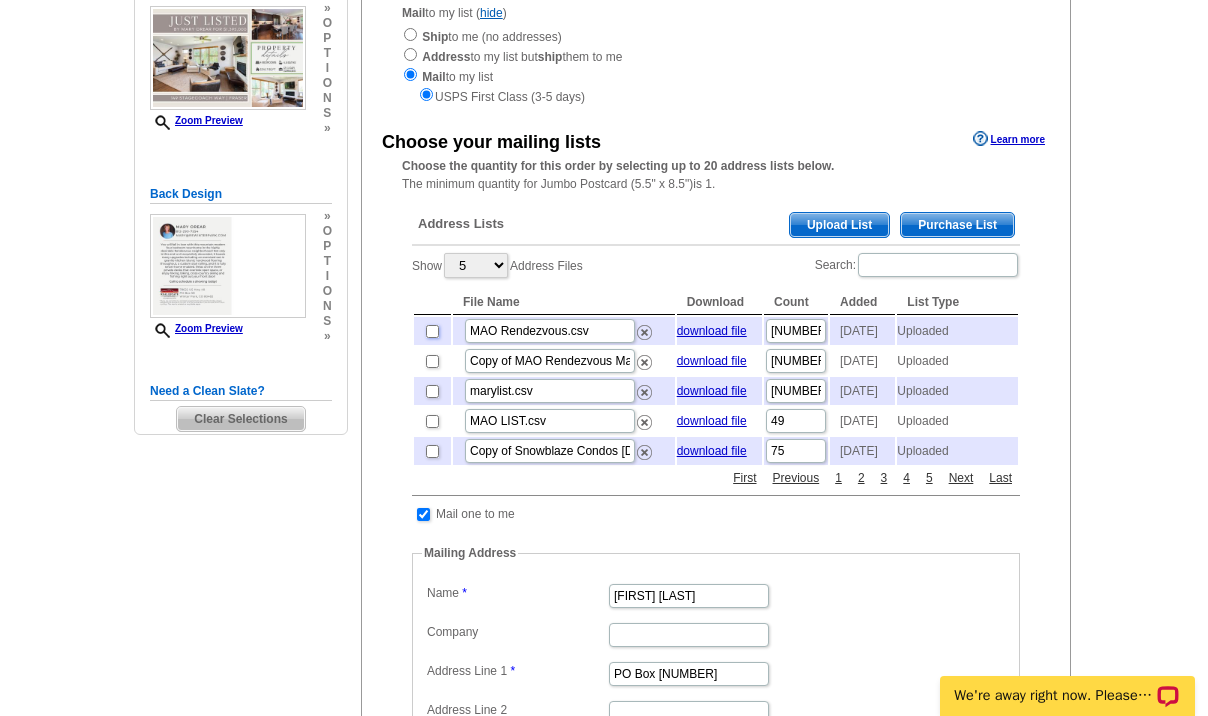 click at bounding box center (432, 331) 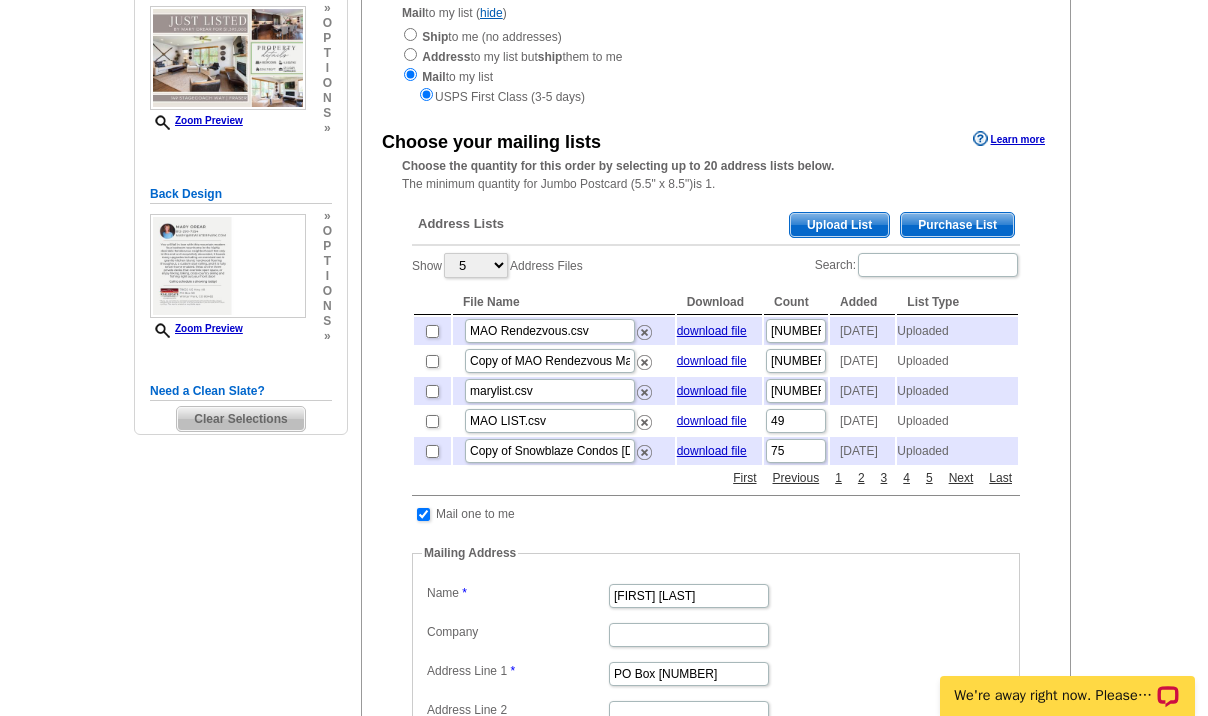 checkbox on "true" 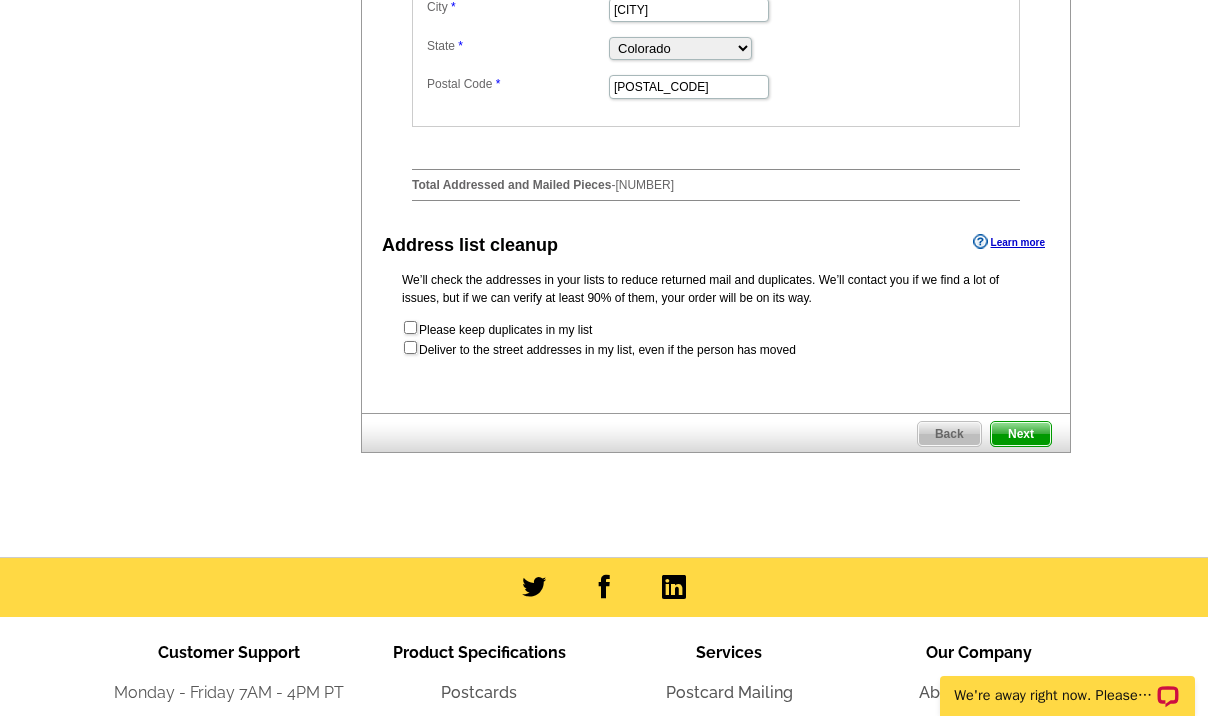 scroll, scrollTop: 956, scrollLeft: 0, axis: vertical 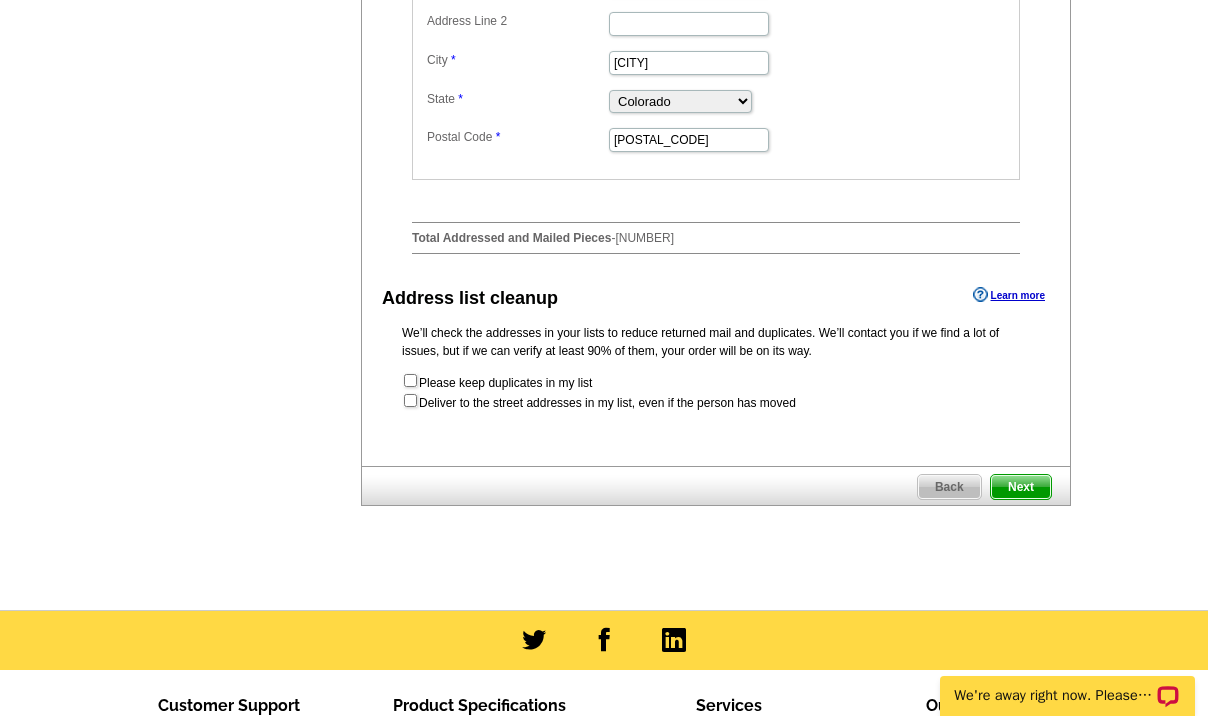 click on "Next" at bounding box center [1021, 487] 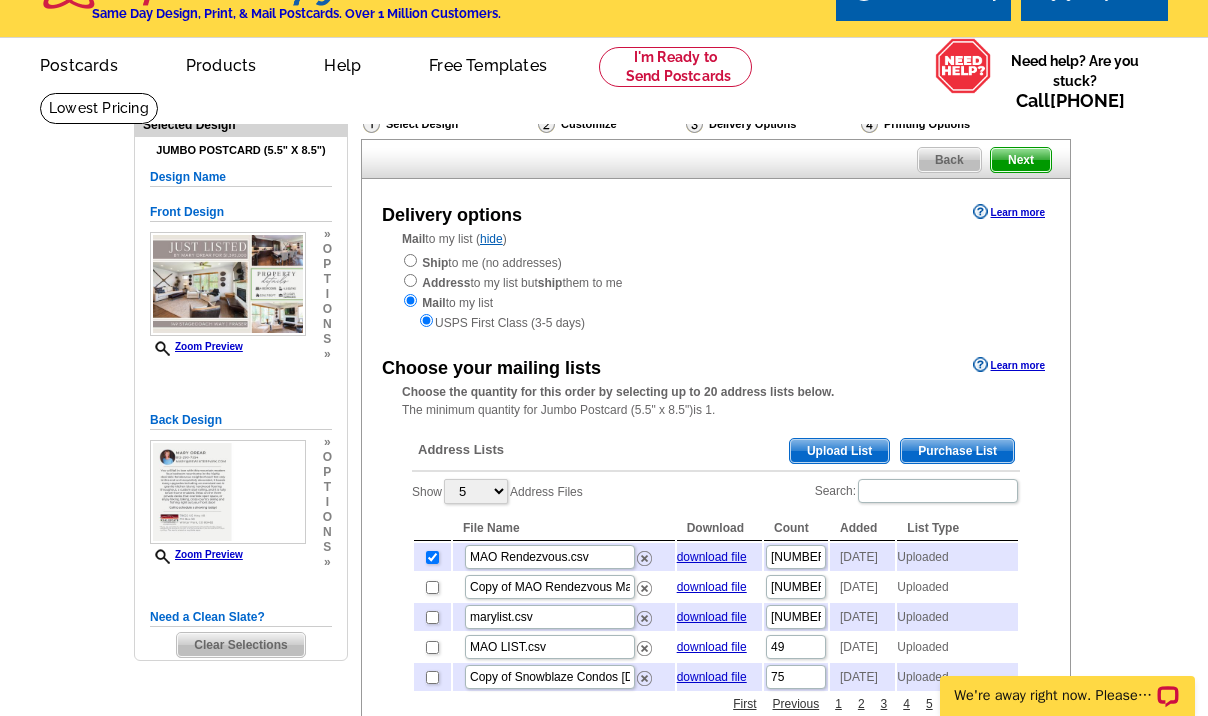 scroll, scrollTop: 0, scrollLeft: 0, axis: both 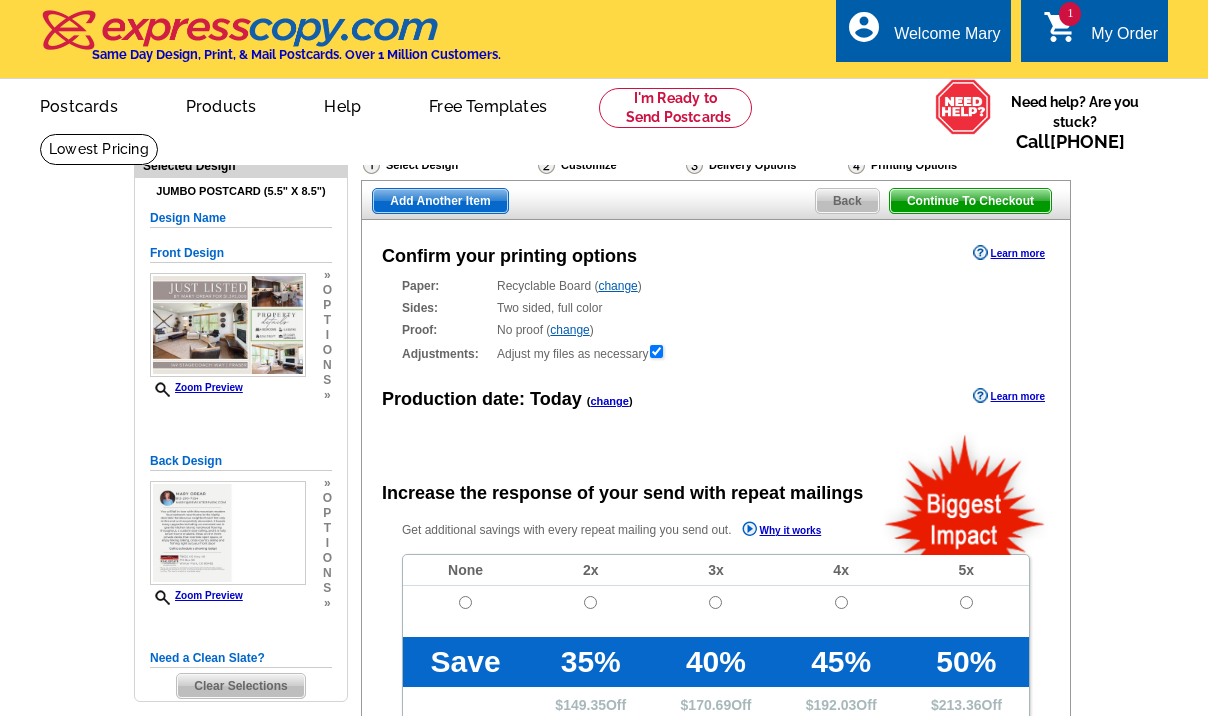 radio on "false" 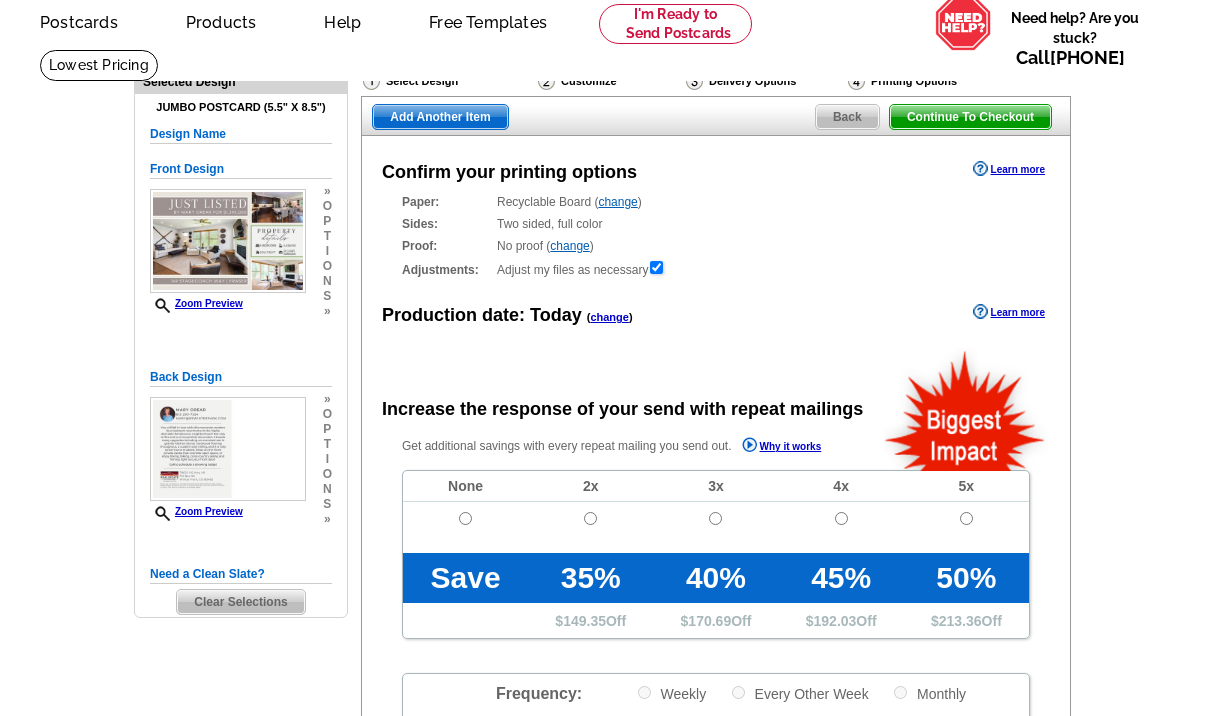 scroll, scrollTop: 146, scrollLeft: 0, axis: vertical 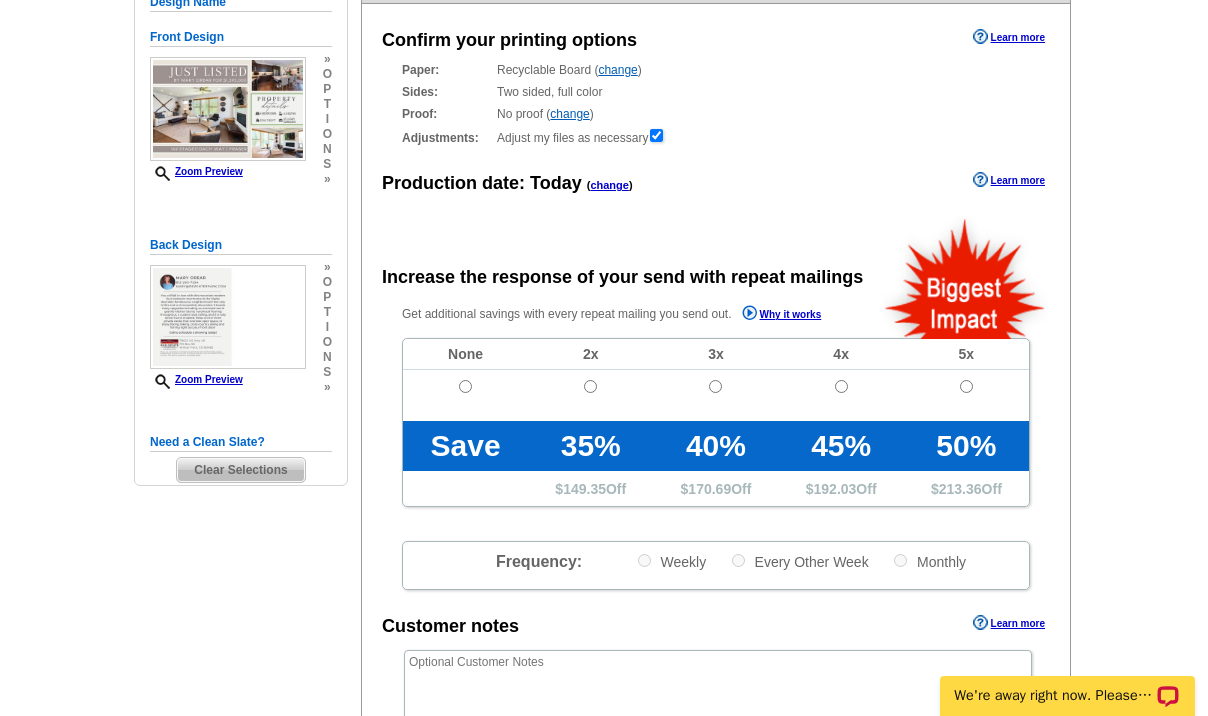 click at bounding box center (465, 395) 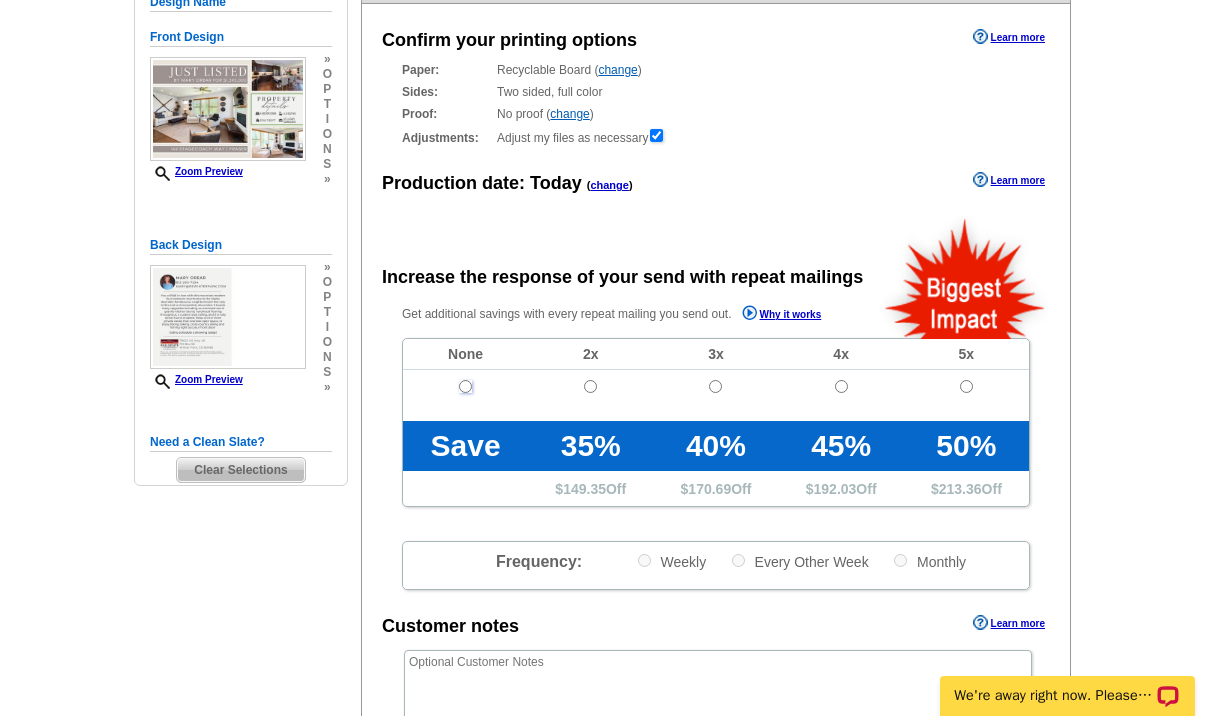 click at bounding box center (465, 386) 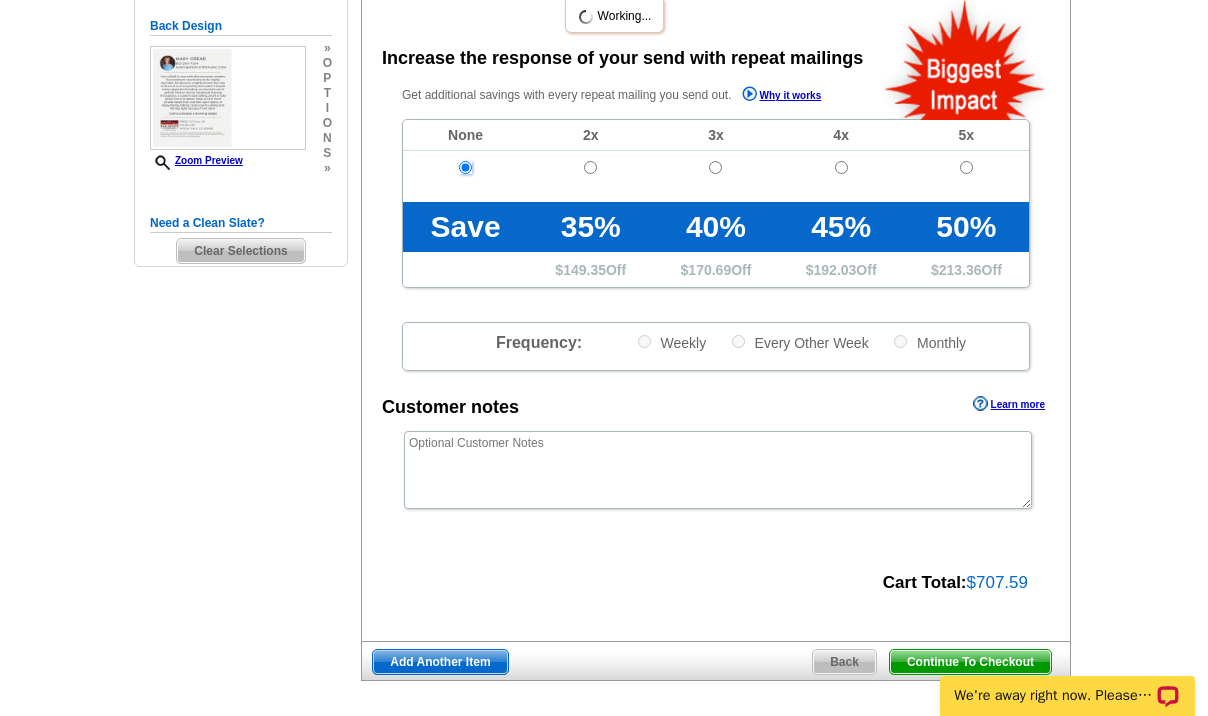 scroll, scrollTop: 781, scrollLeft: 0, axis: vertical 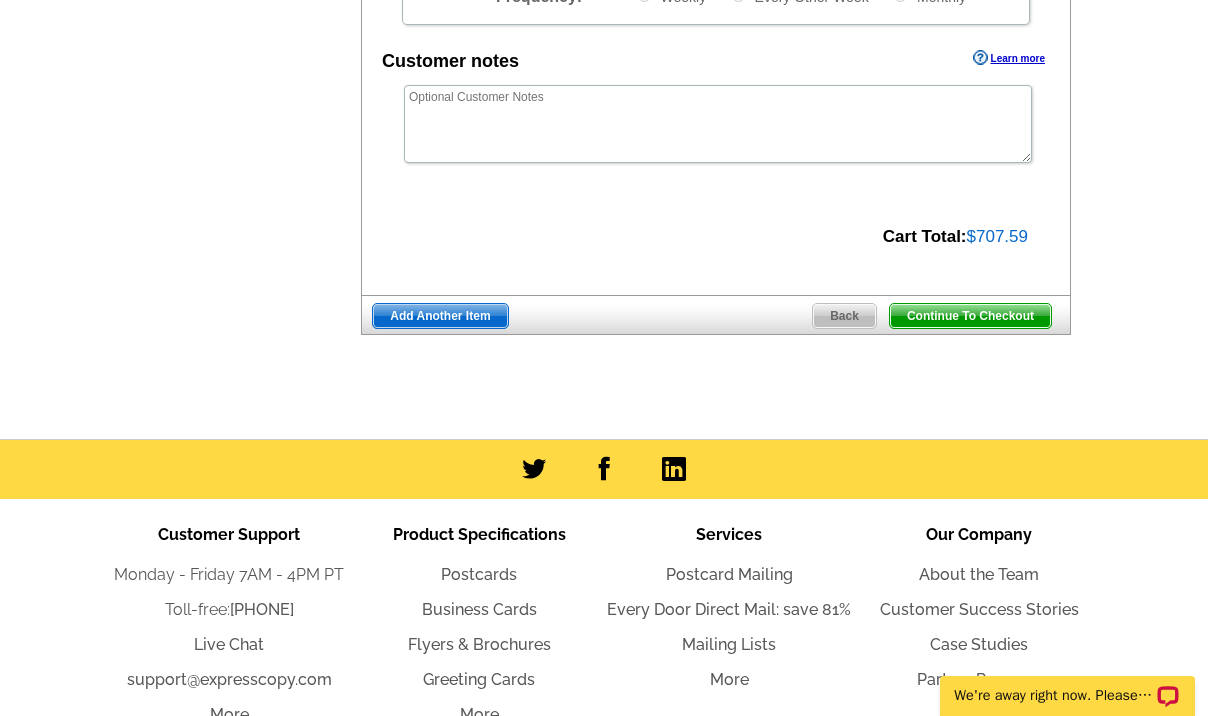 click on "Continue To Checkout" at bounding box center [970, 316] 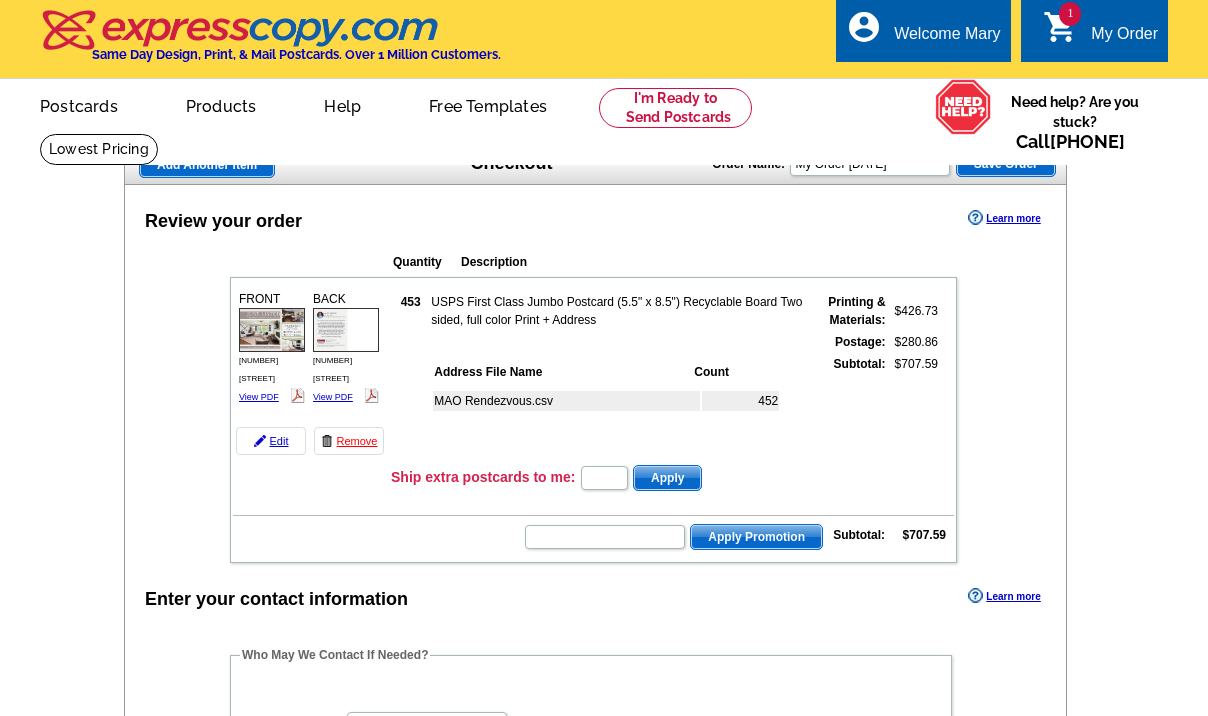 scroll, scrollTop: 0, scrollLeft: 0, axis: both 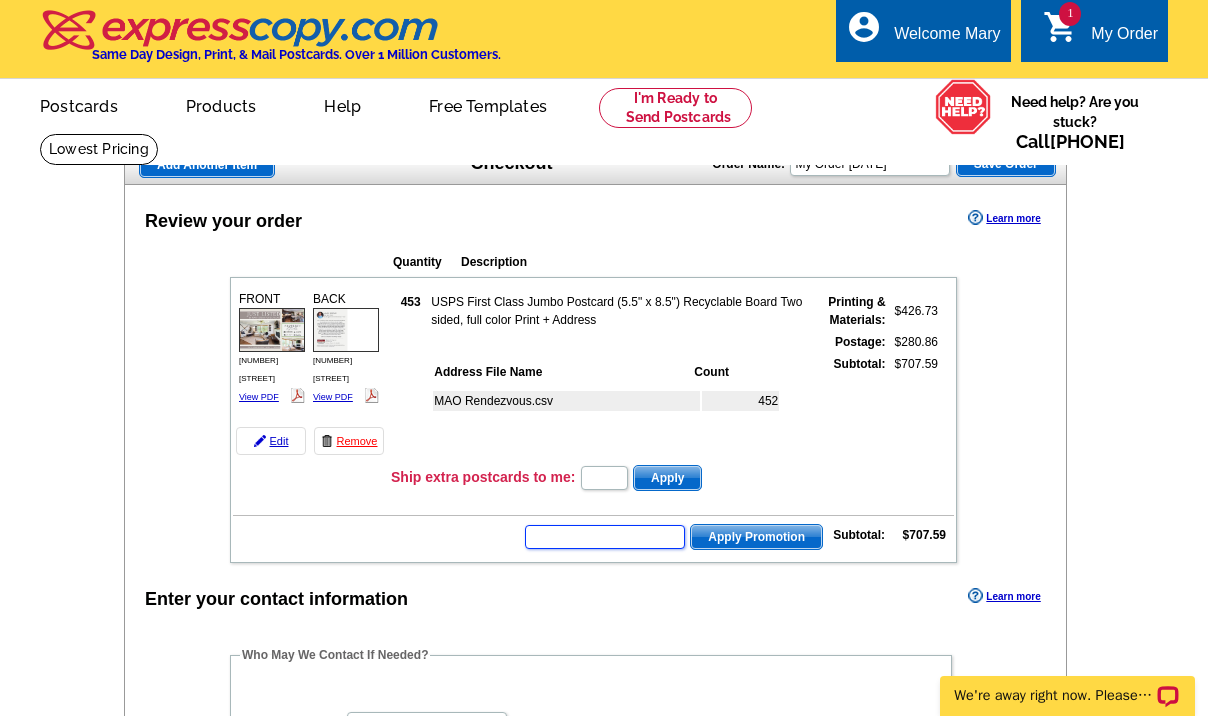 click at bounding box center [605, 537] 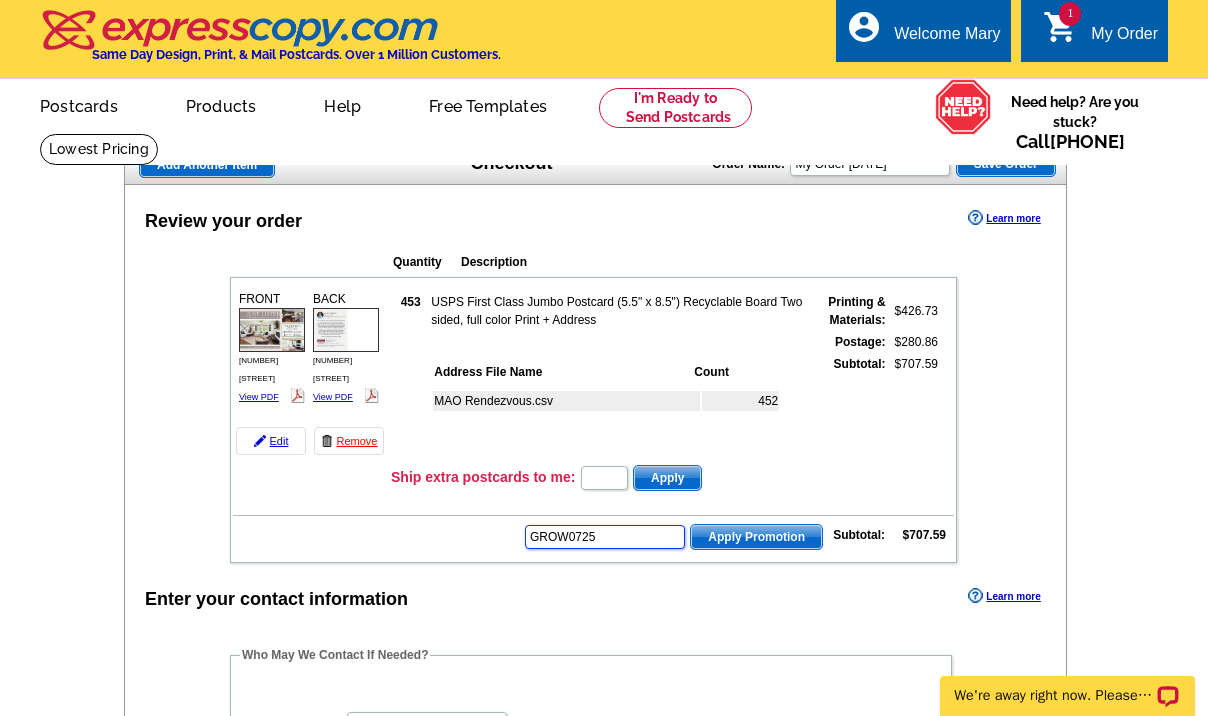 type on "GROW0725" 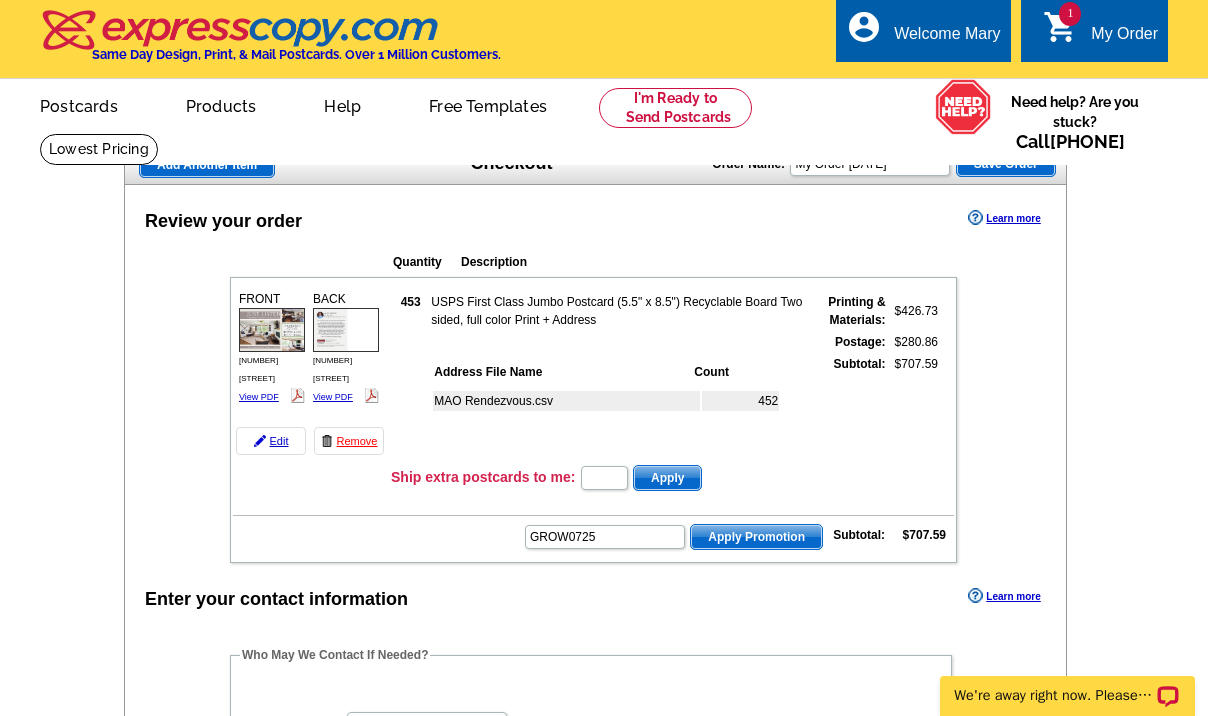 click on "Apply Promotion" at bounding box center [756, 537] 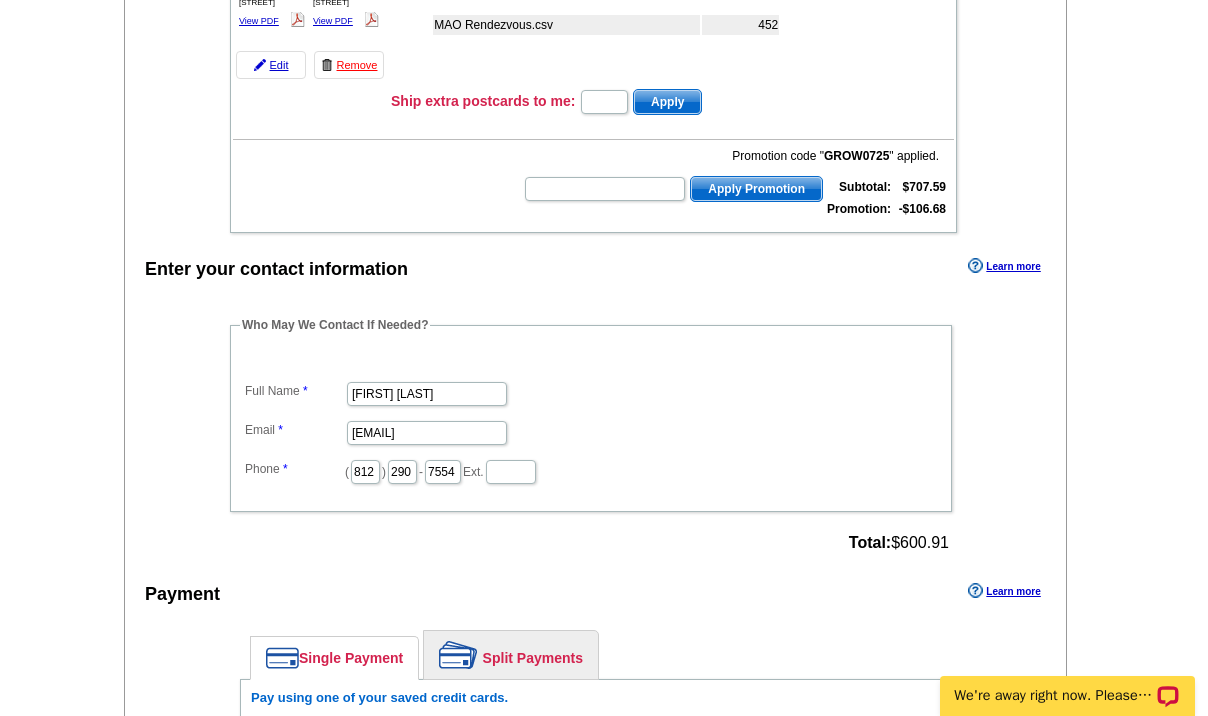 scroll, scrollTop: 800, scrollLeft: 0, axis: vertical 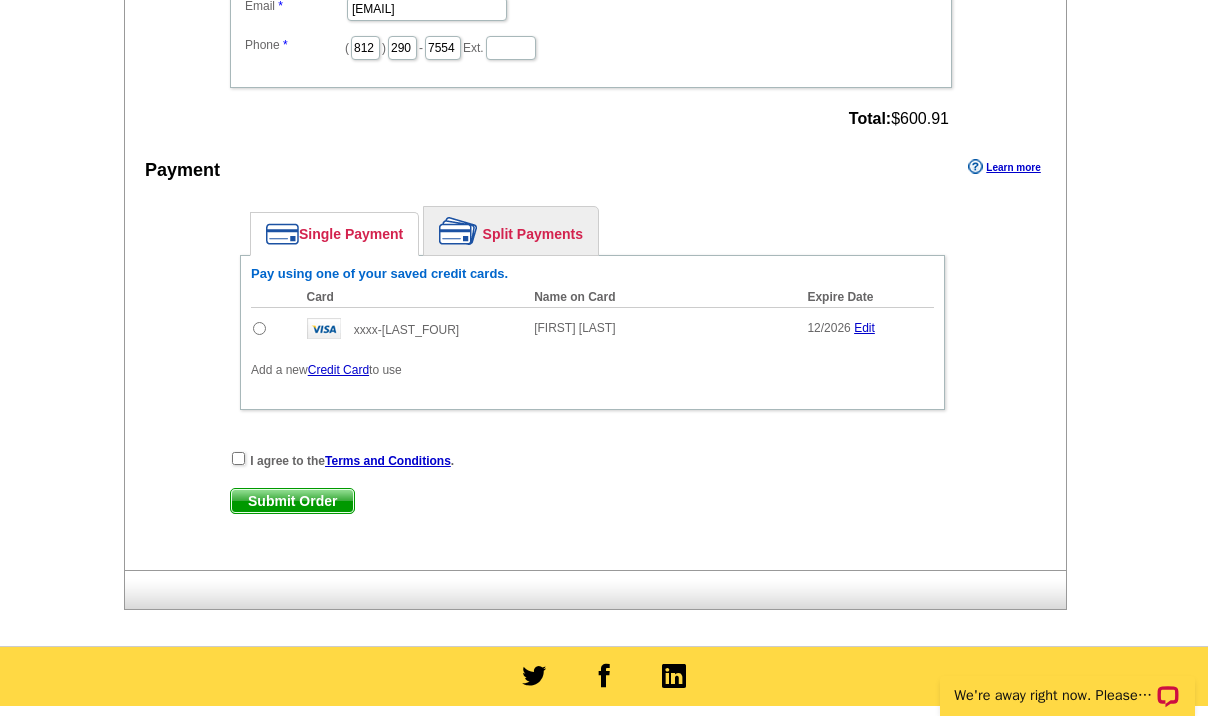 click at bounding box center [259, 328] 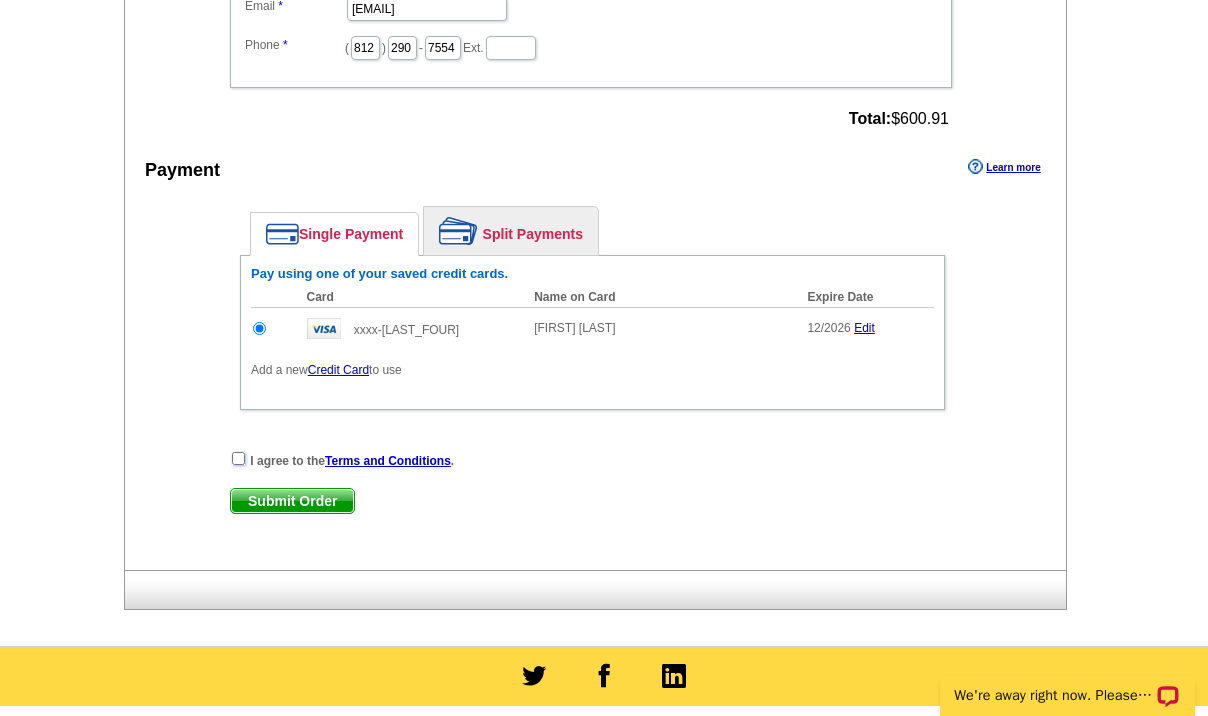 click at bounding box center (238, 458) 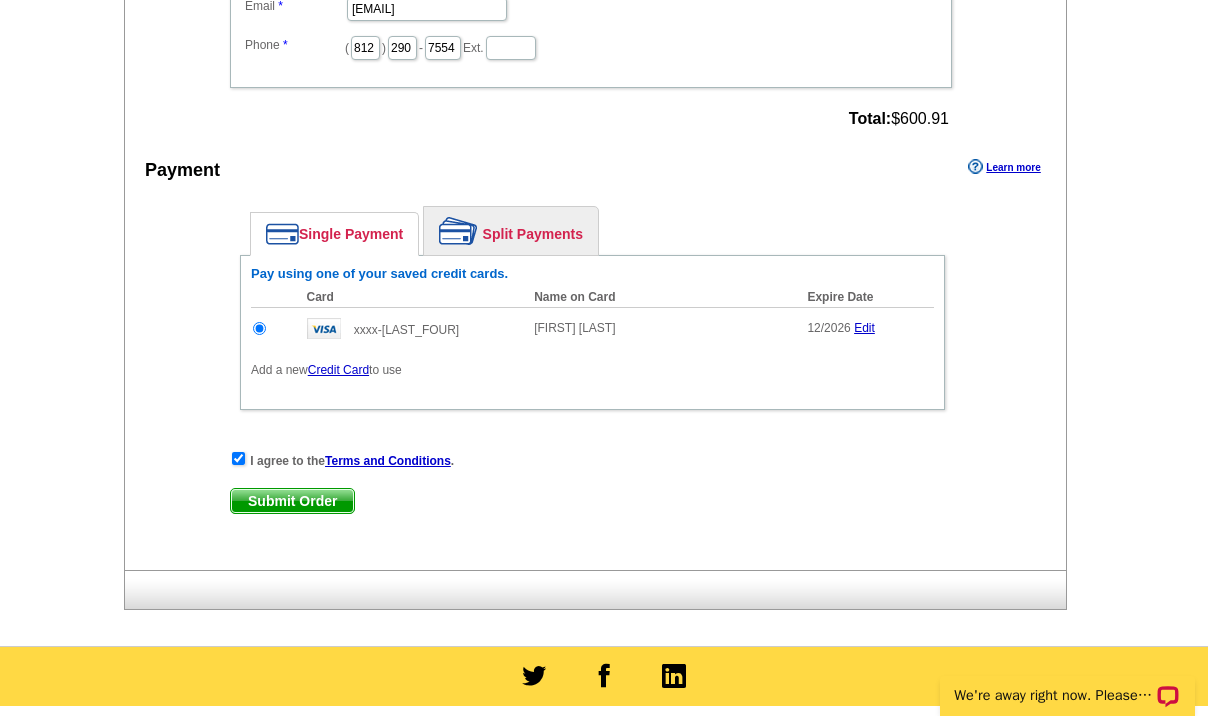 click on "Submit Order" at bounding box center (292, 501) 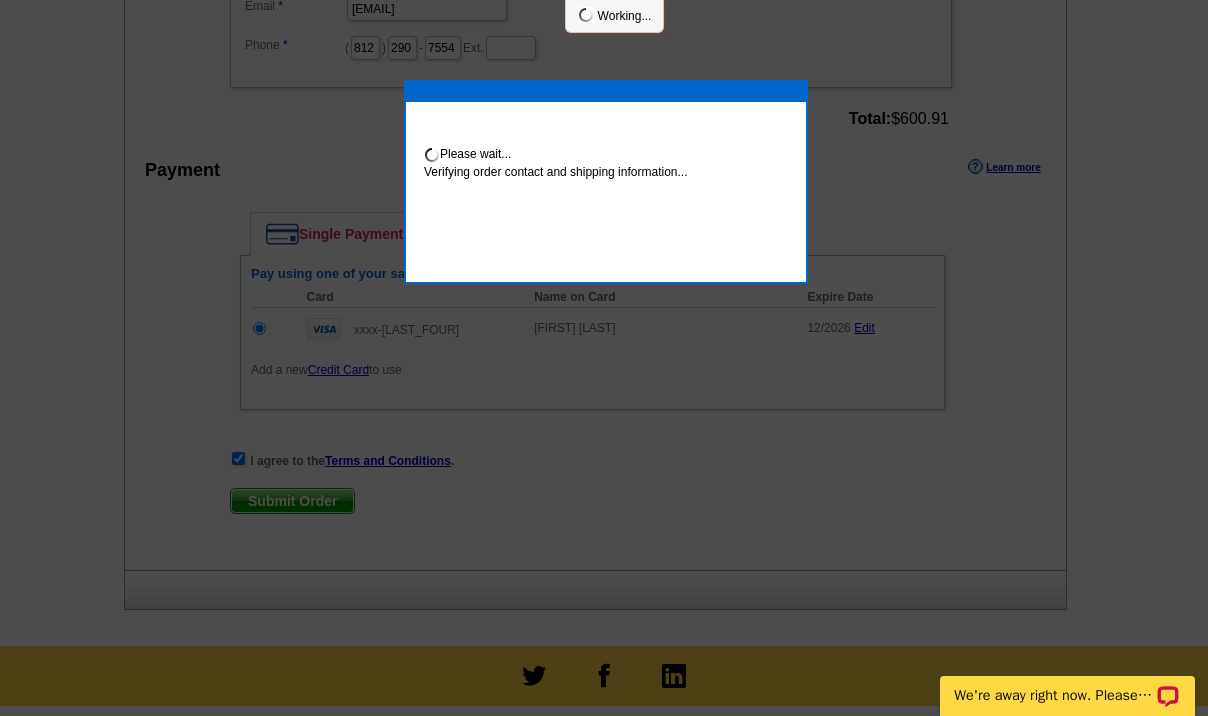 scroll, scrollTop: 792, scrollLeft: 0, axis: vertical 